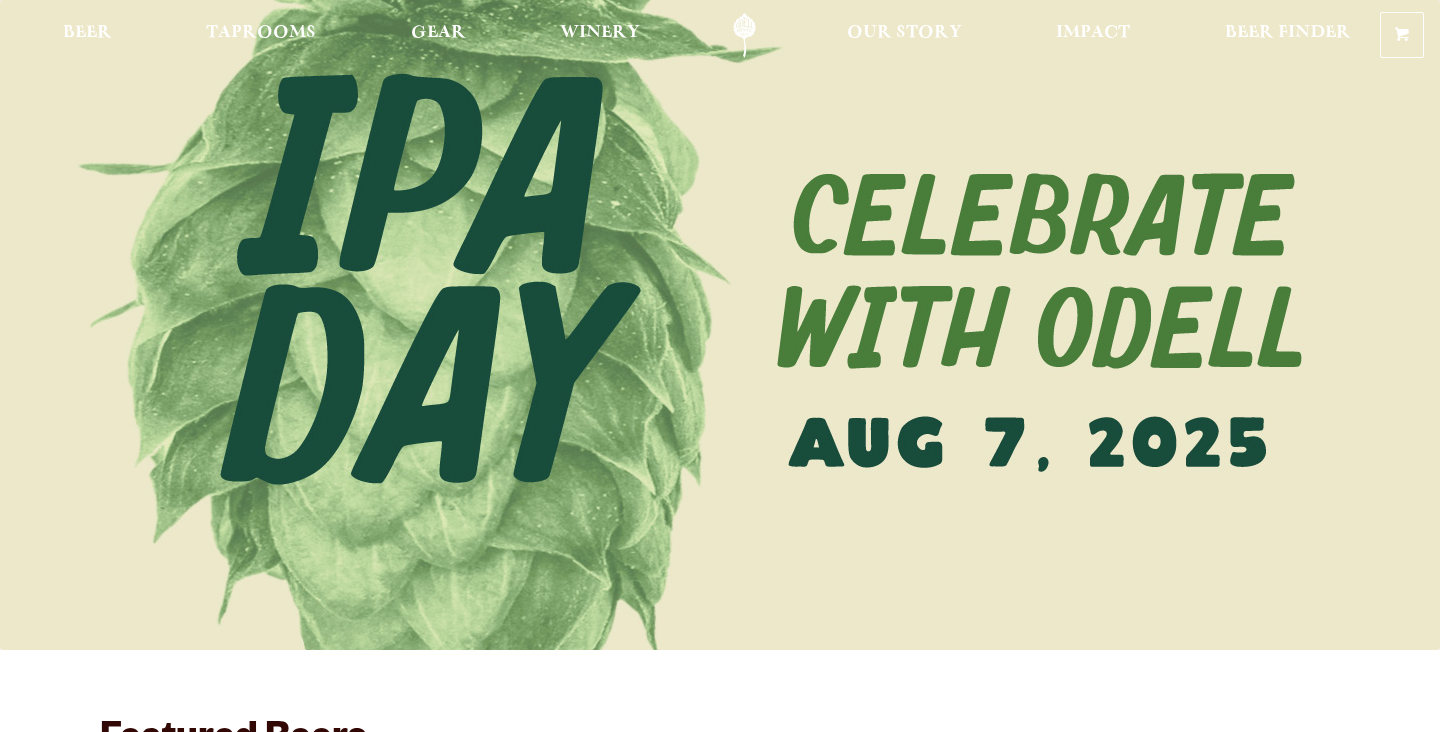 scroll, scrollTop: 0, scrollLeft: 0, axis: both 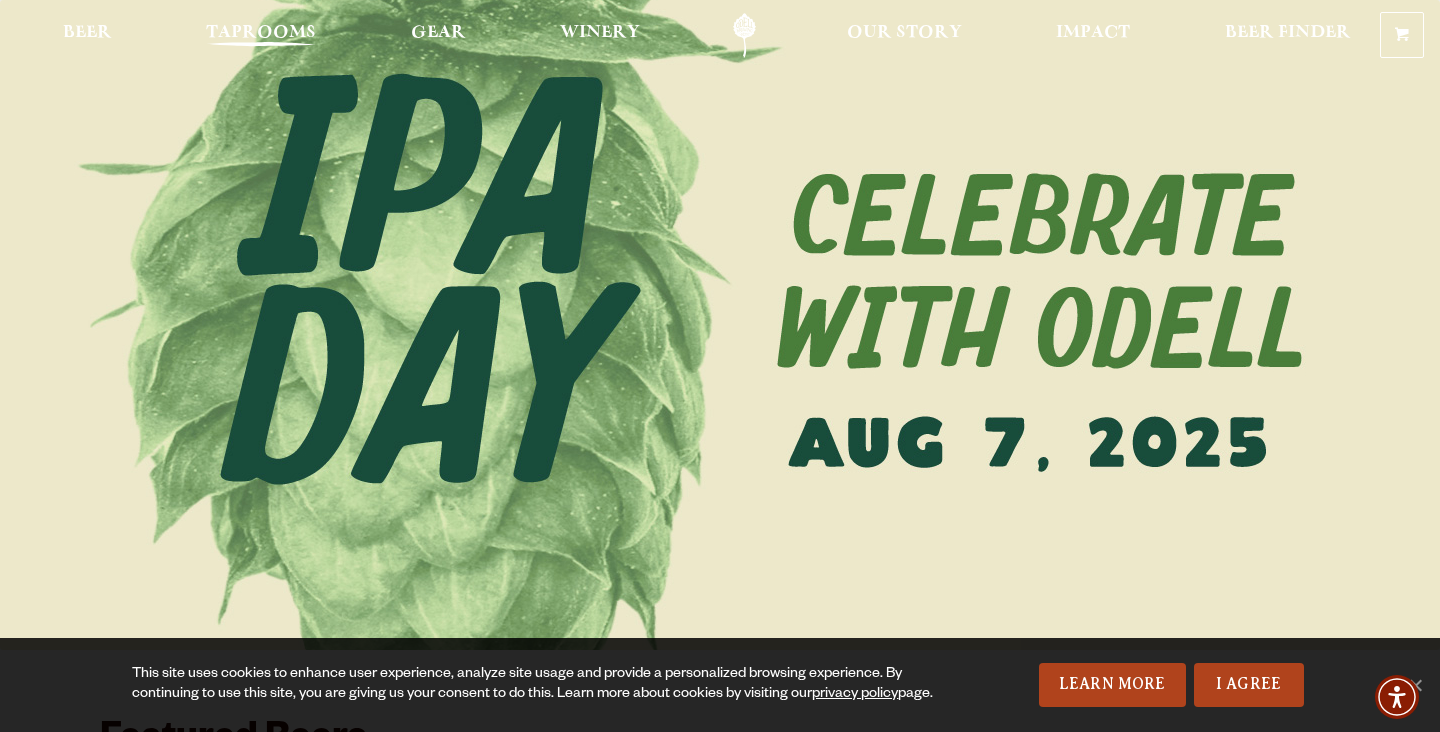 click on "Taprooms" at bounding box center (261, 33) 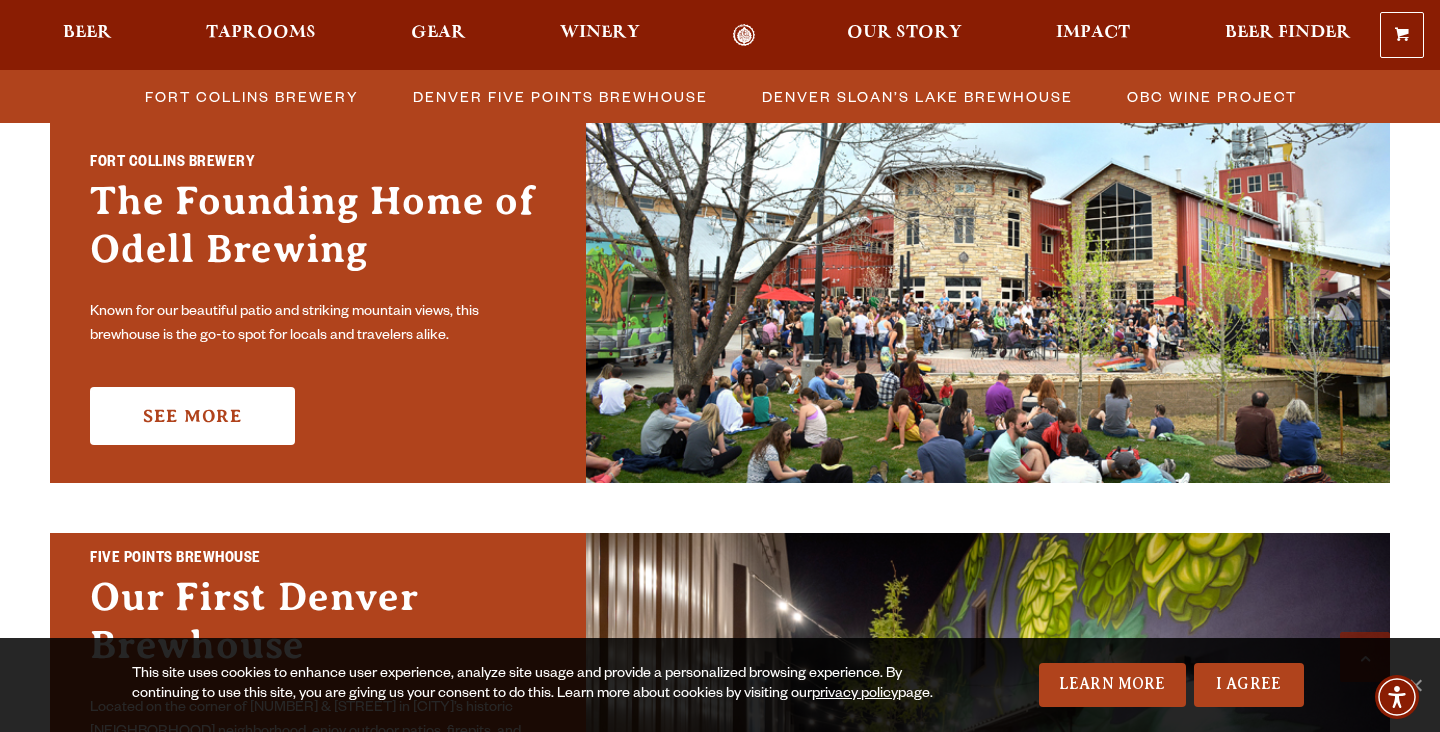 scroll, scrollTop: 647, scrollLeft: 0, axis: vertical 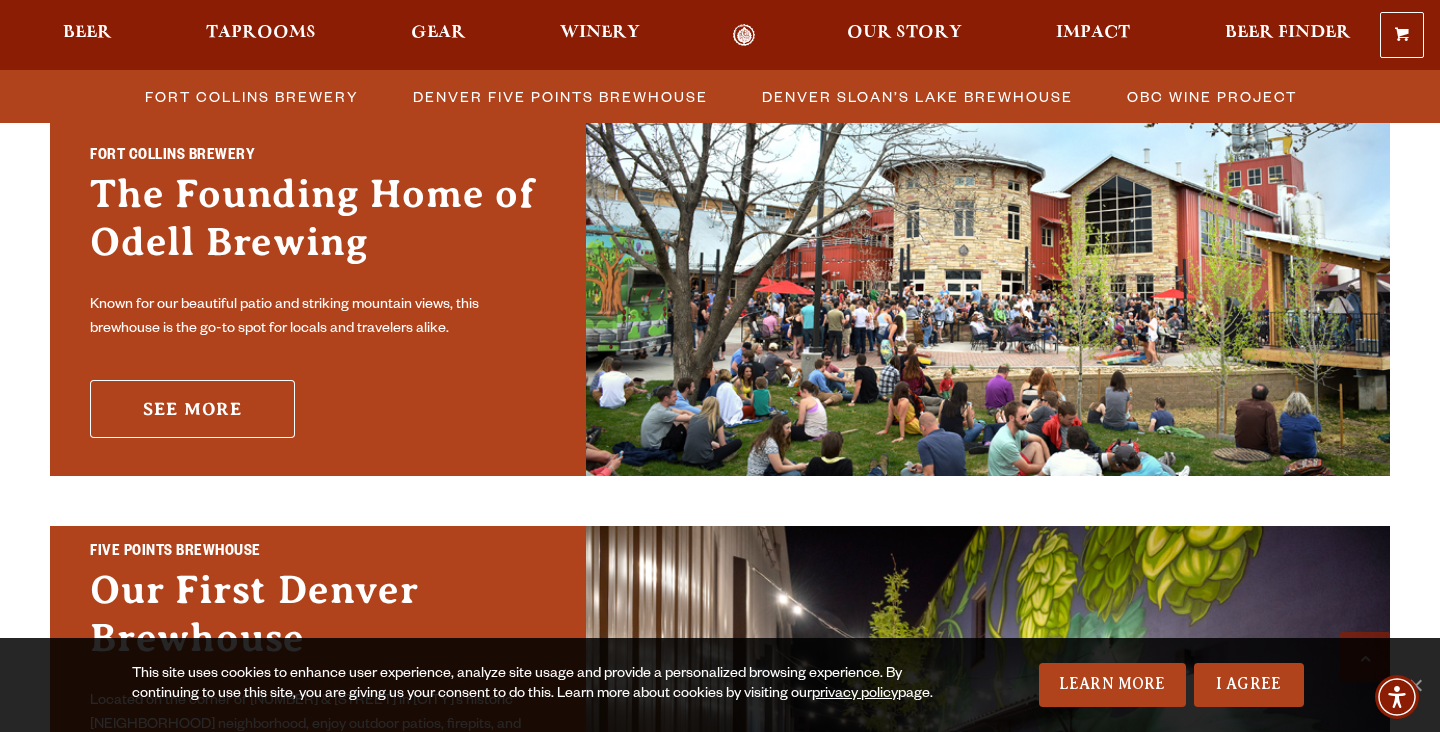 click on "See More" at bounding box center (192, 409) 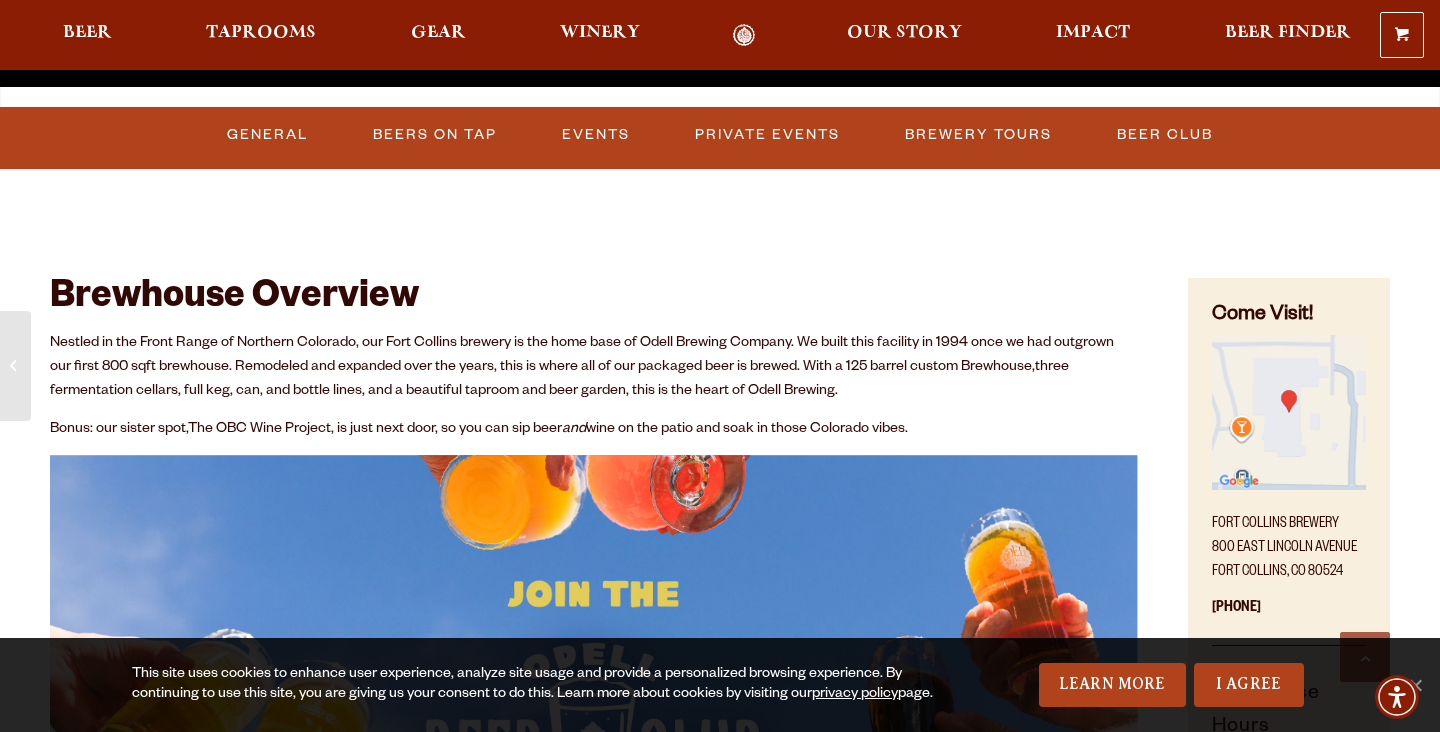 scroll, scrollTop: 623, scrollLeft: 0, axis: vertical 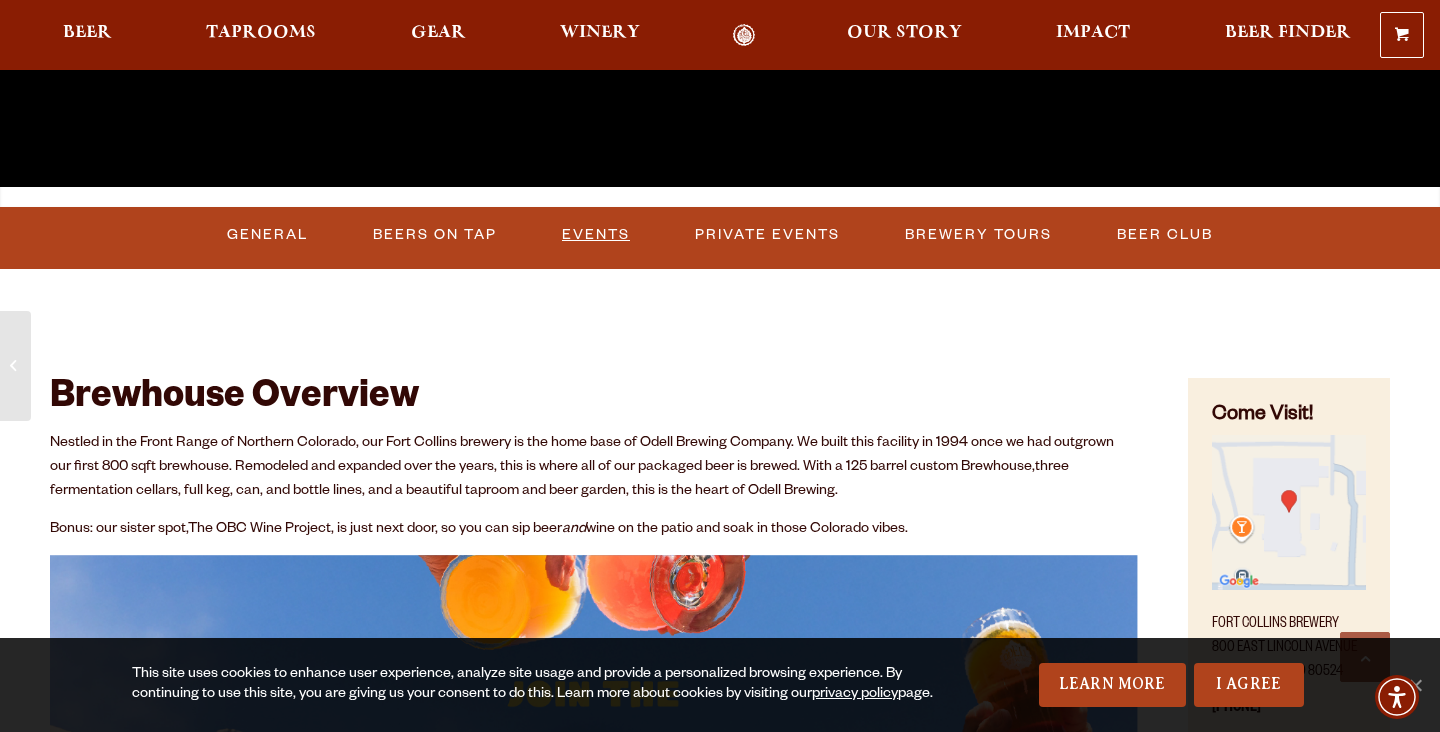 click on "Events" at bounding box center (596, 235) 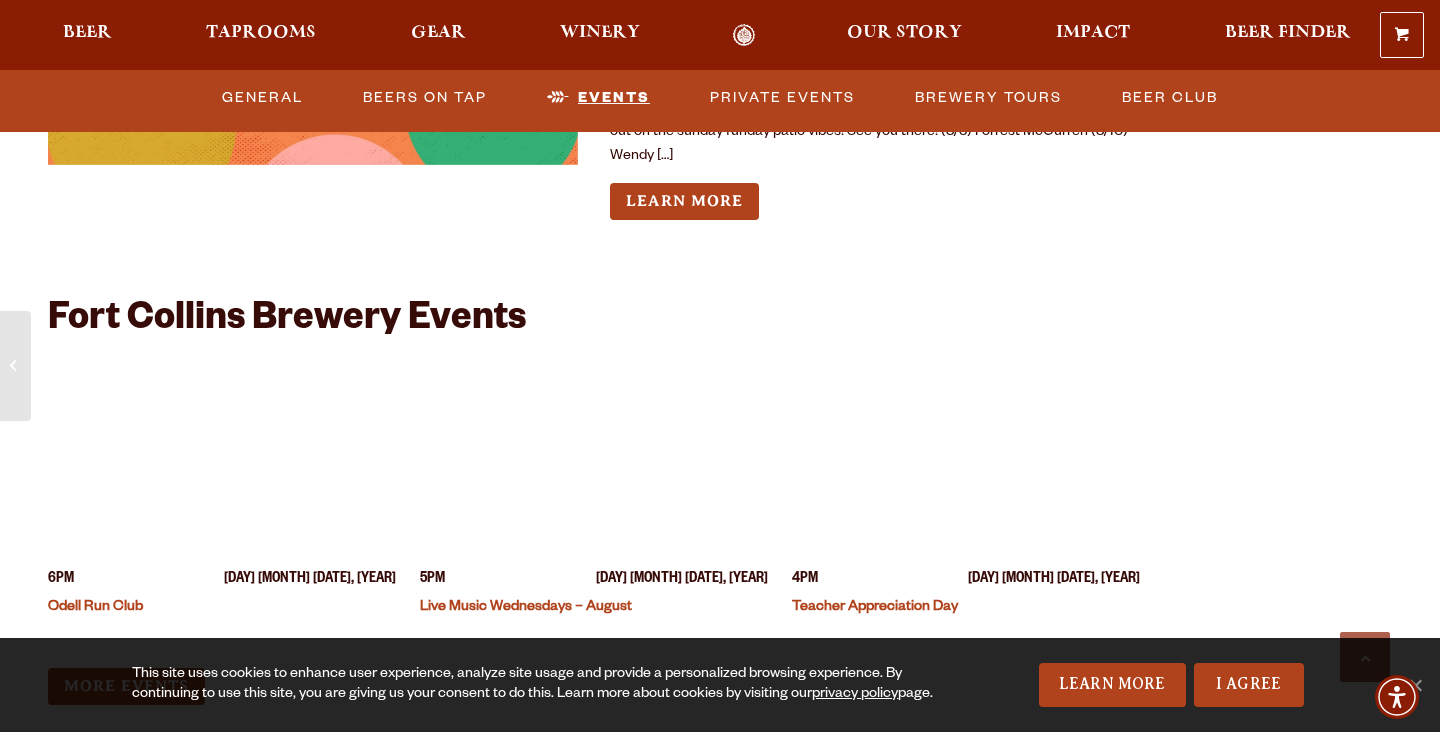 scroll, scrollTop: 7525, scrollLeft: 0, axis: vertical 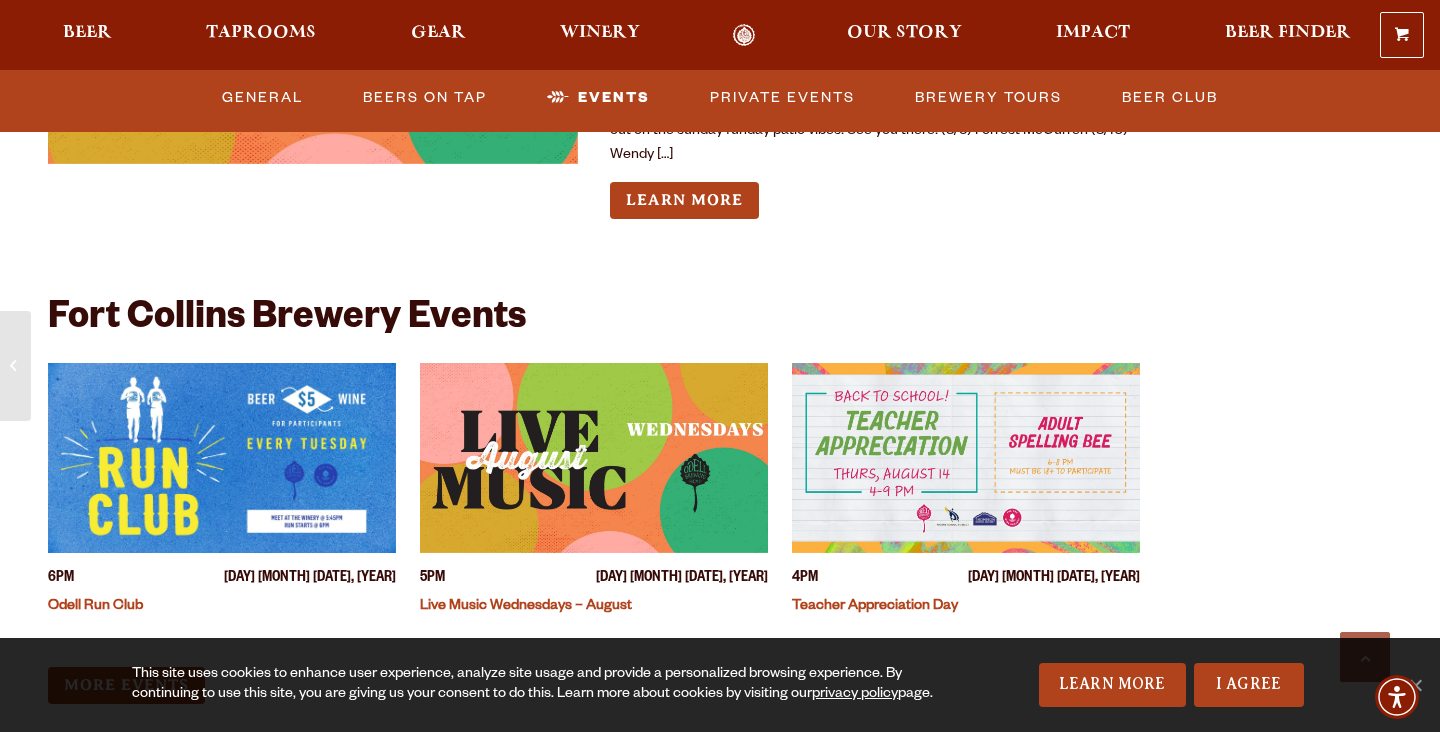 click at bounding box center (594, 458) 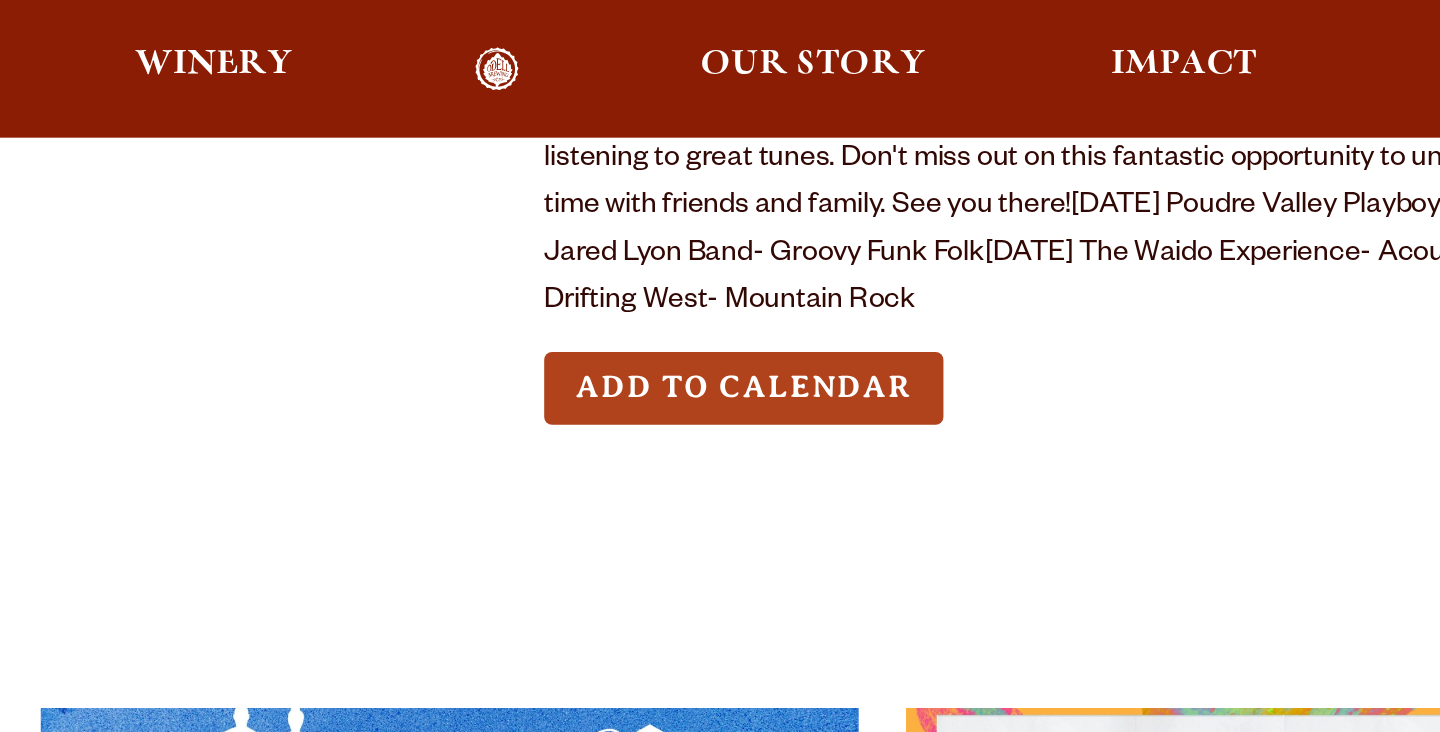 scroll, scrollTop: 0, scrollLeft: 0, axis: both 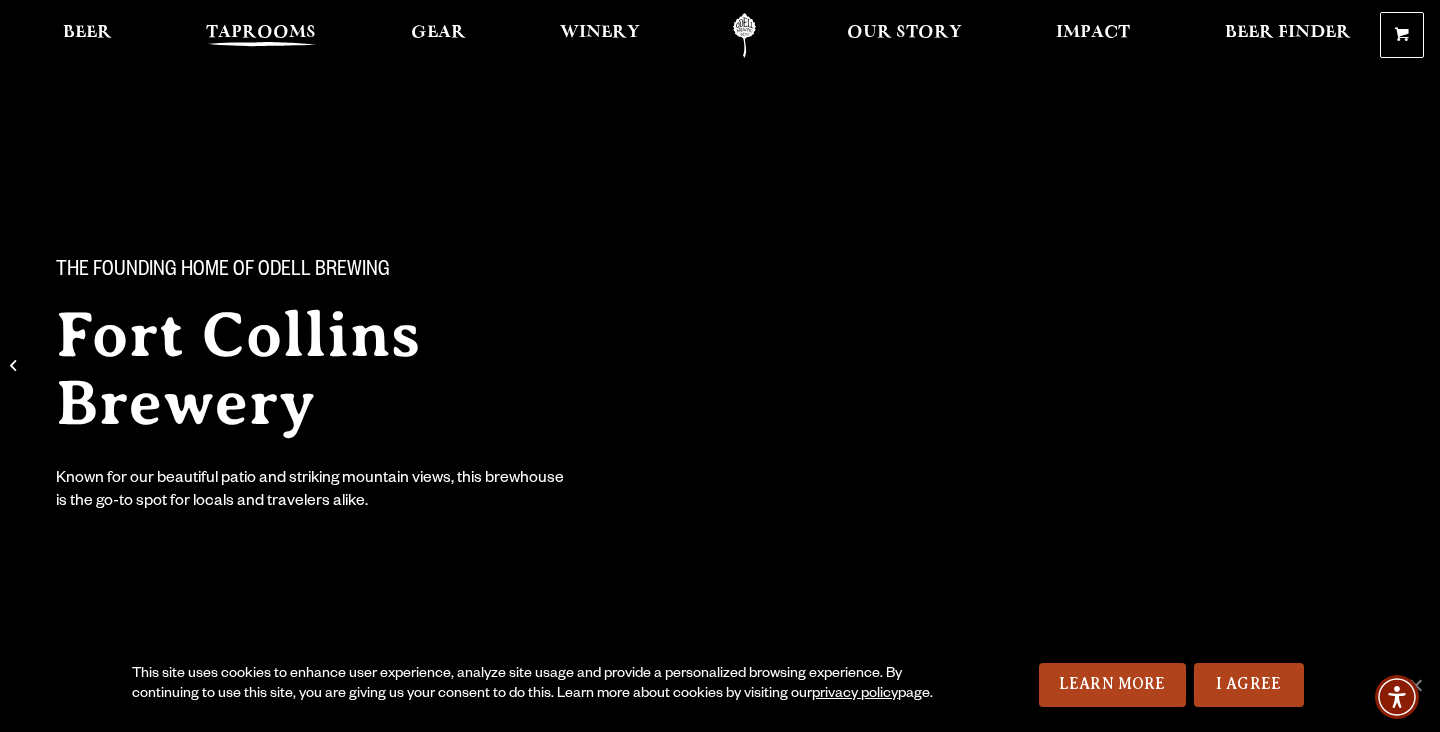 click on "Taprooms" at bounding box center (261, 33) 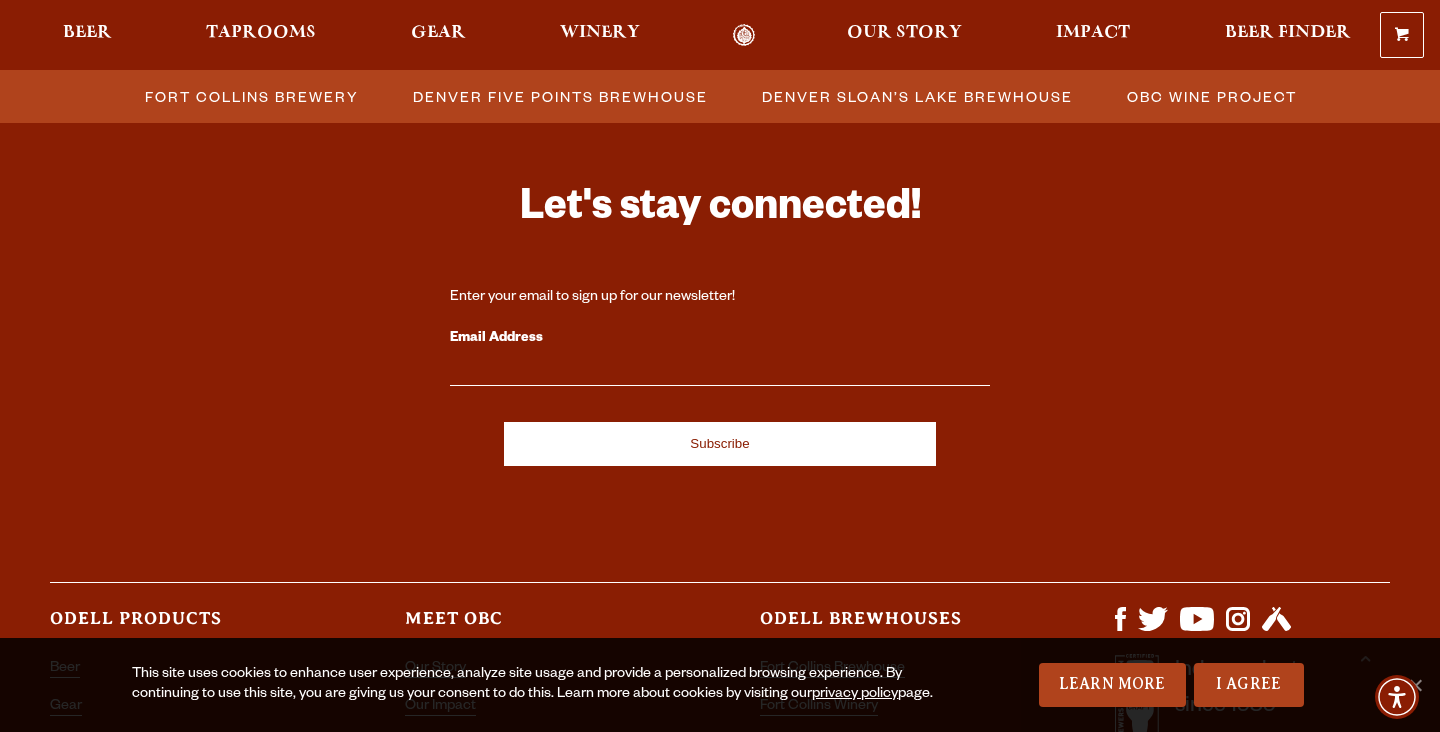 scroll, scrollTop: 2626, scrollLeft: 0, axis: vertical 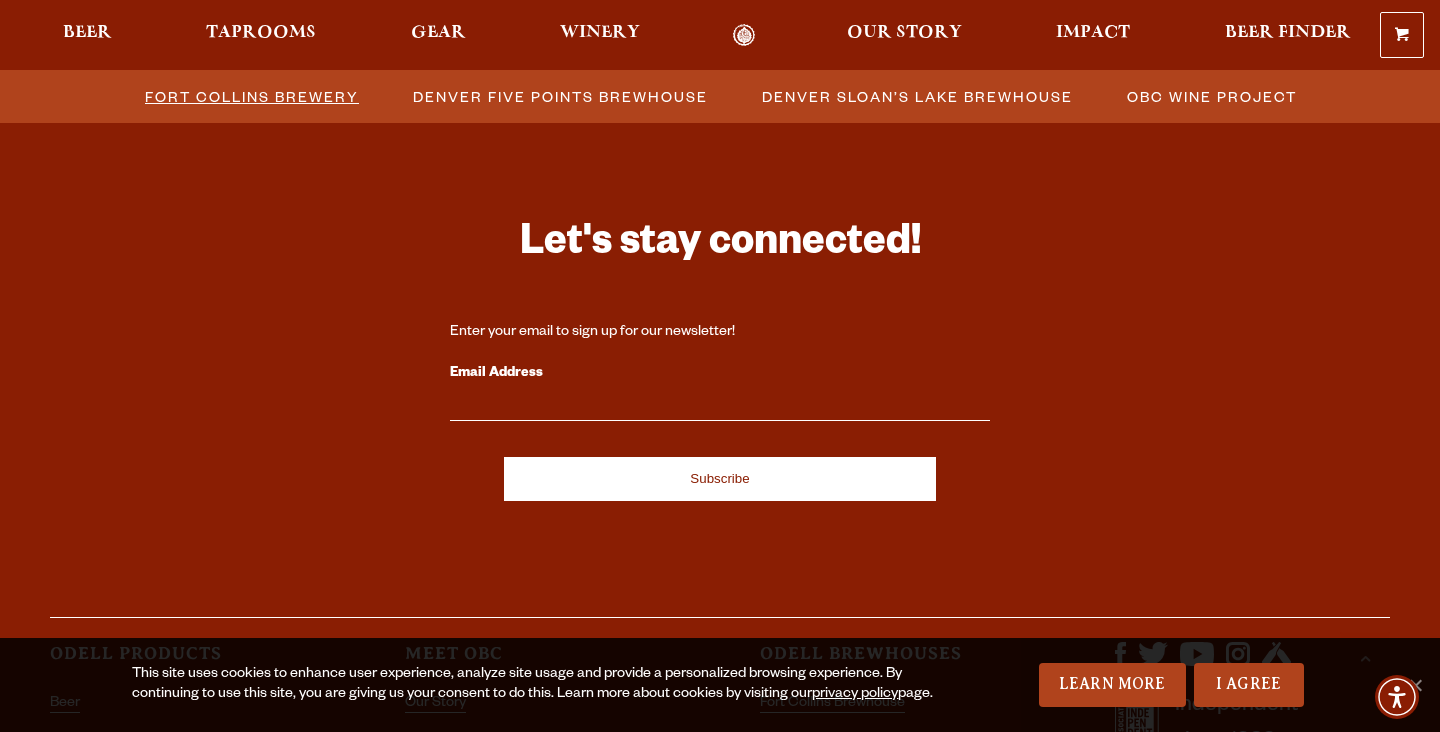 click on "Fort Collins Brewery" at bounding box center (252, 96) 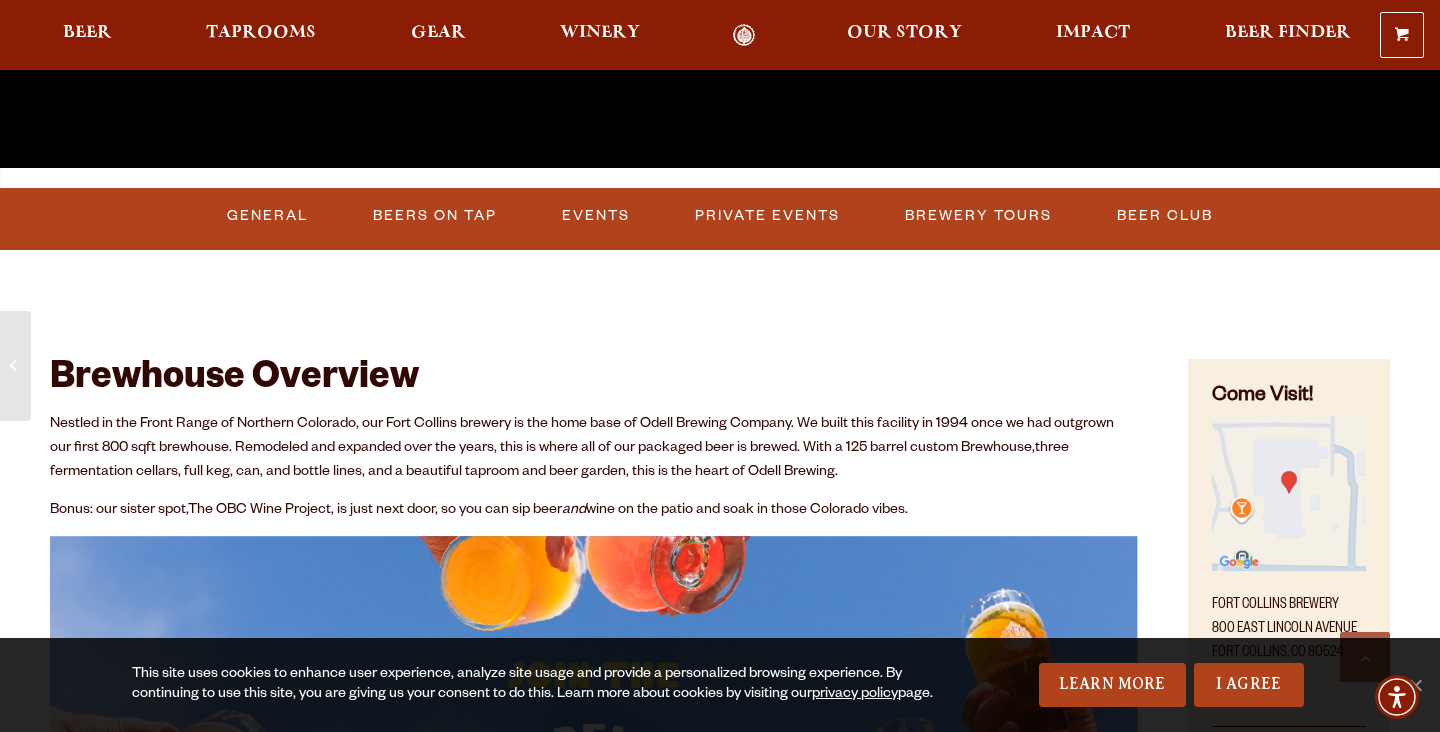 scroll, scrollTop: 644, scrollLeft: 0, axis: vertical 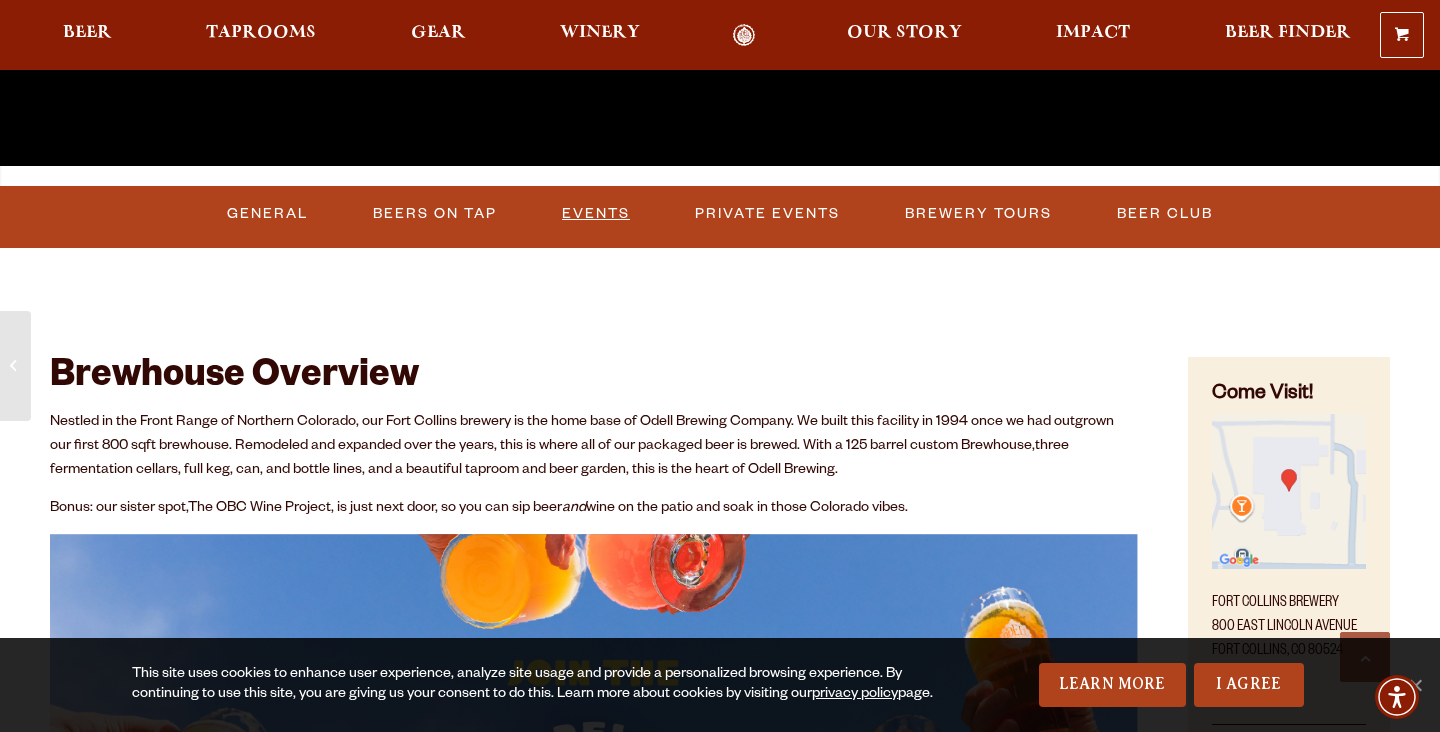 click on "Events" at bounding box center [596, 214] 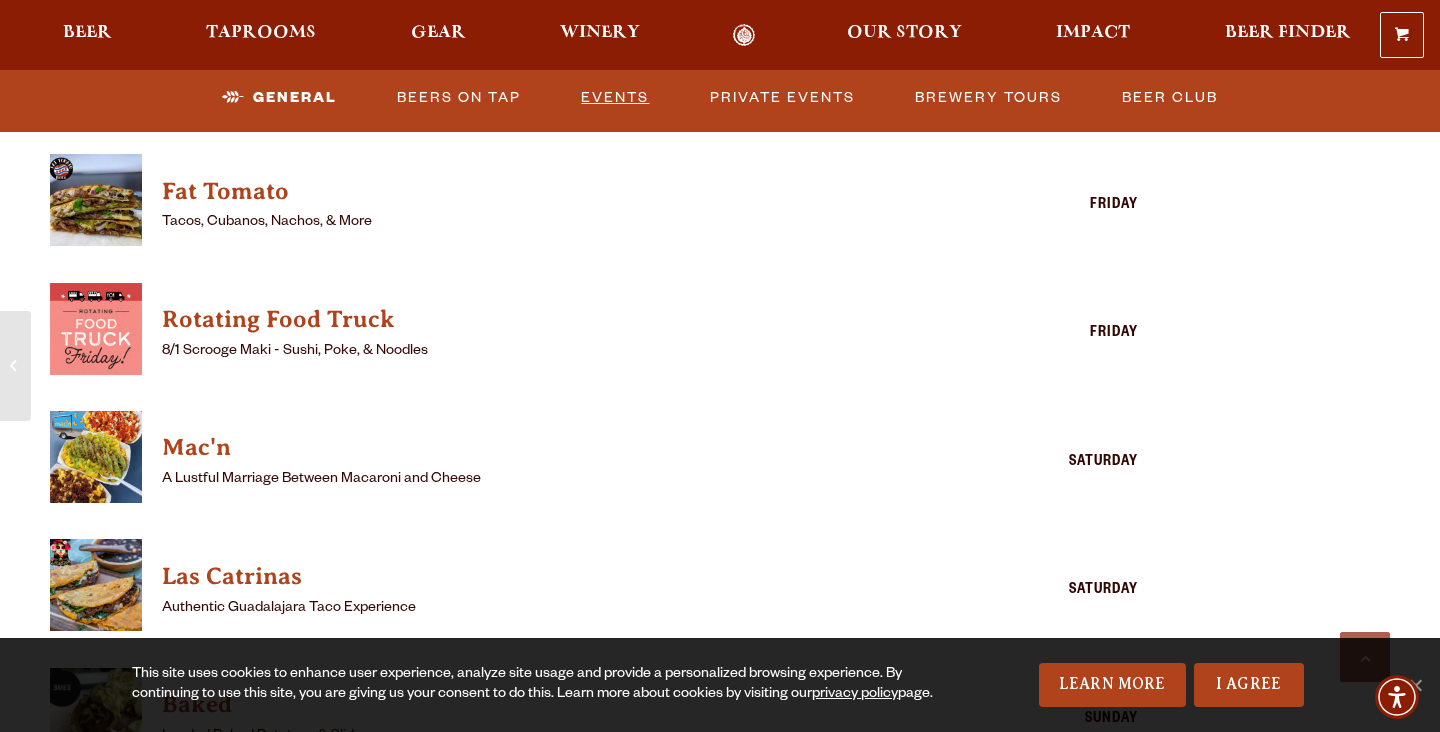 scroll, scrollTop: 2450, scrollLeft: 0, axis: vertical 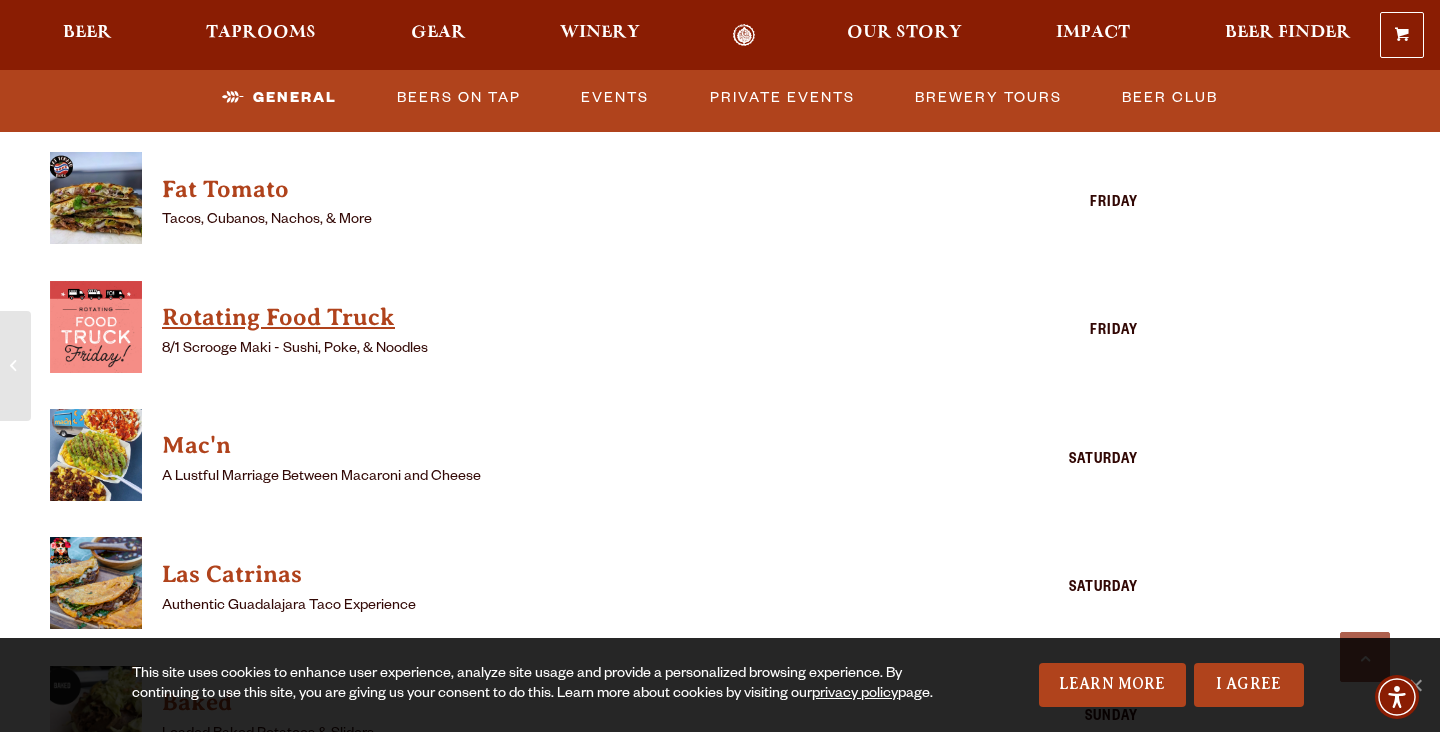 click on "Rotating Food Truck" at bounding box center (565, 318) 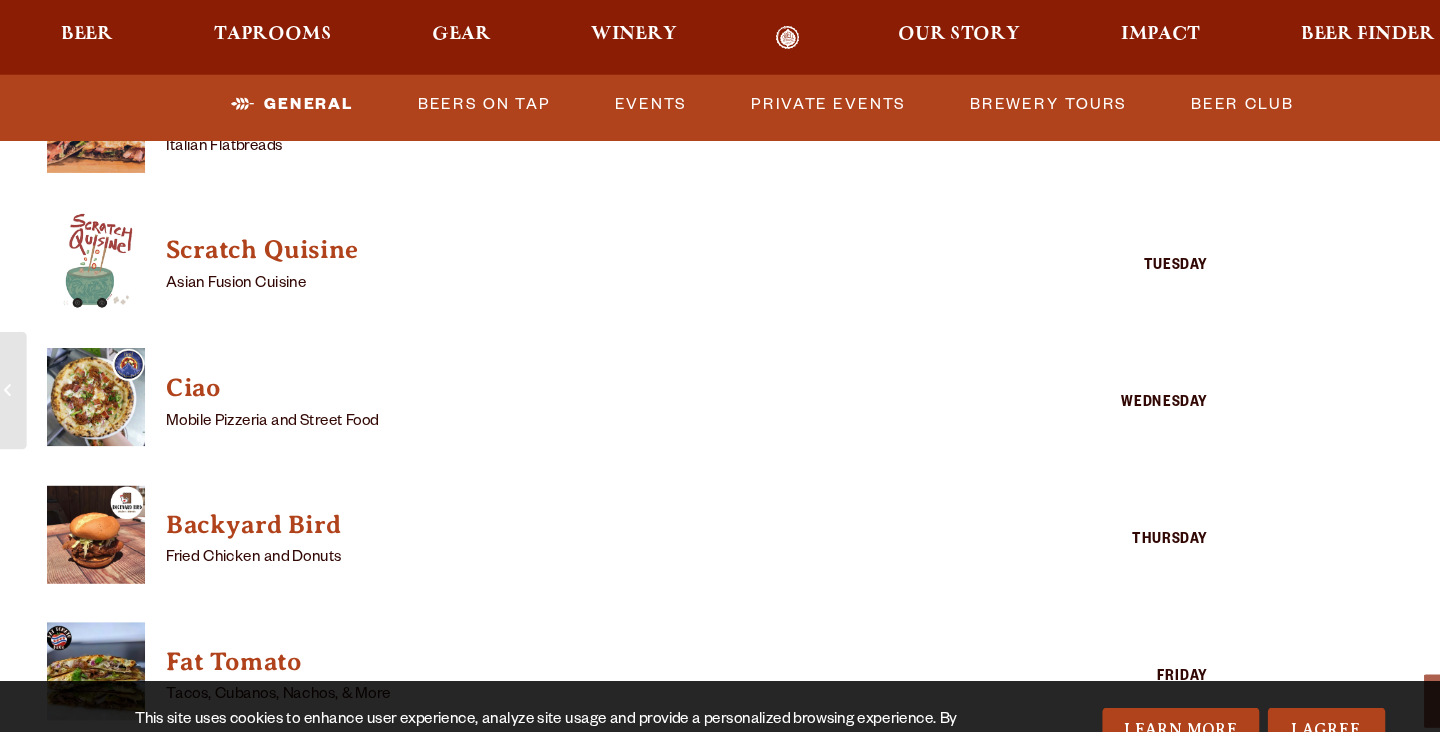 scroll, scrollTop: 1989, scrollLeft: 0, axis: vertical 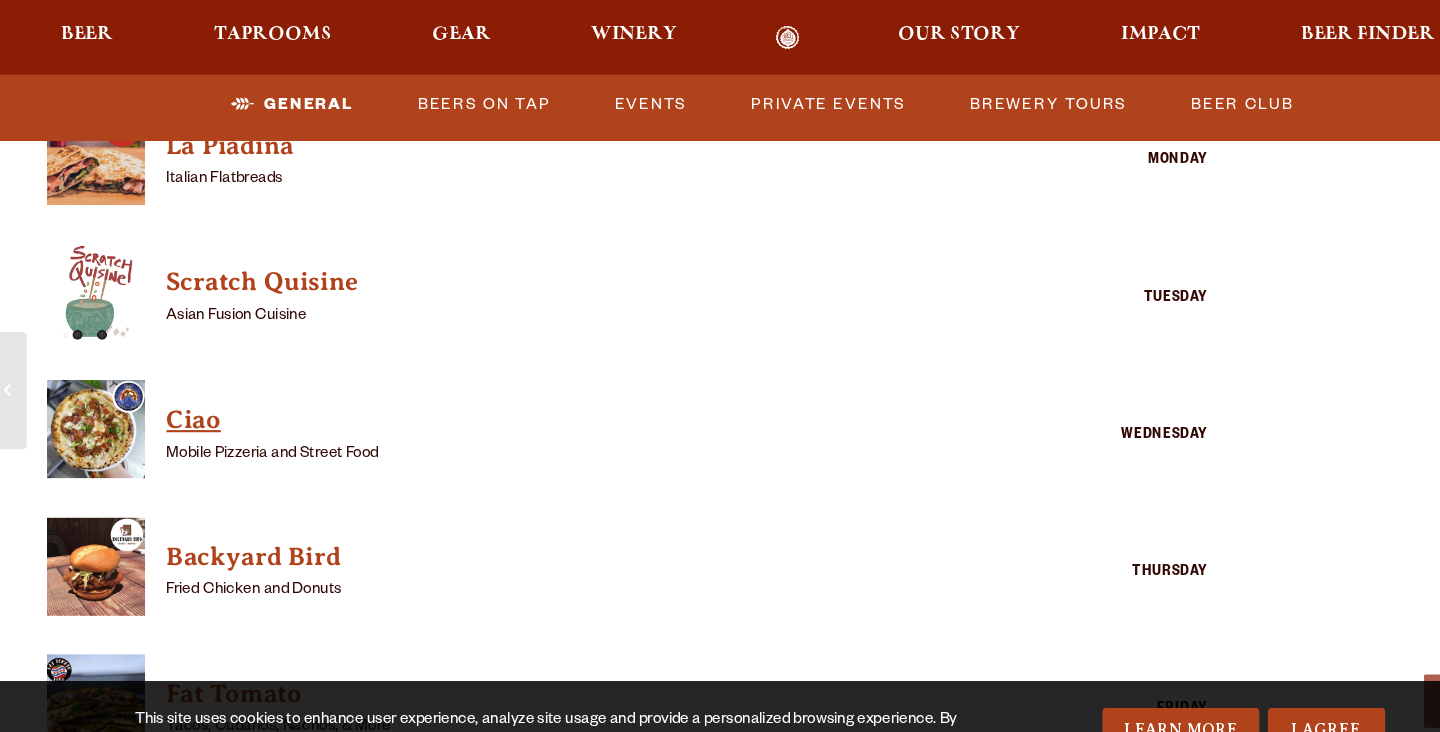 click on "Ciao" at bounding box center [565, 394] 